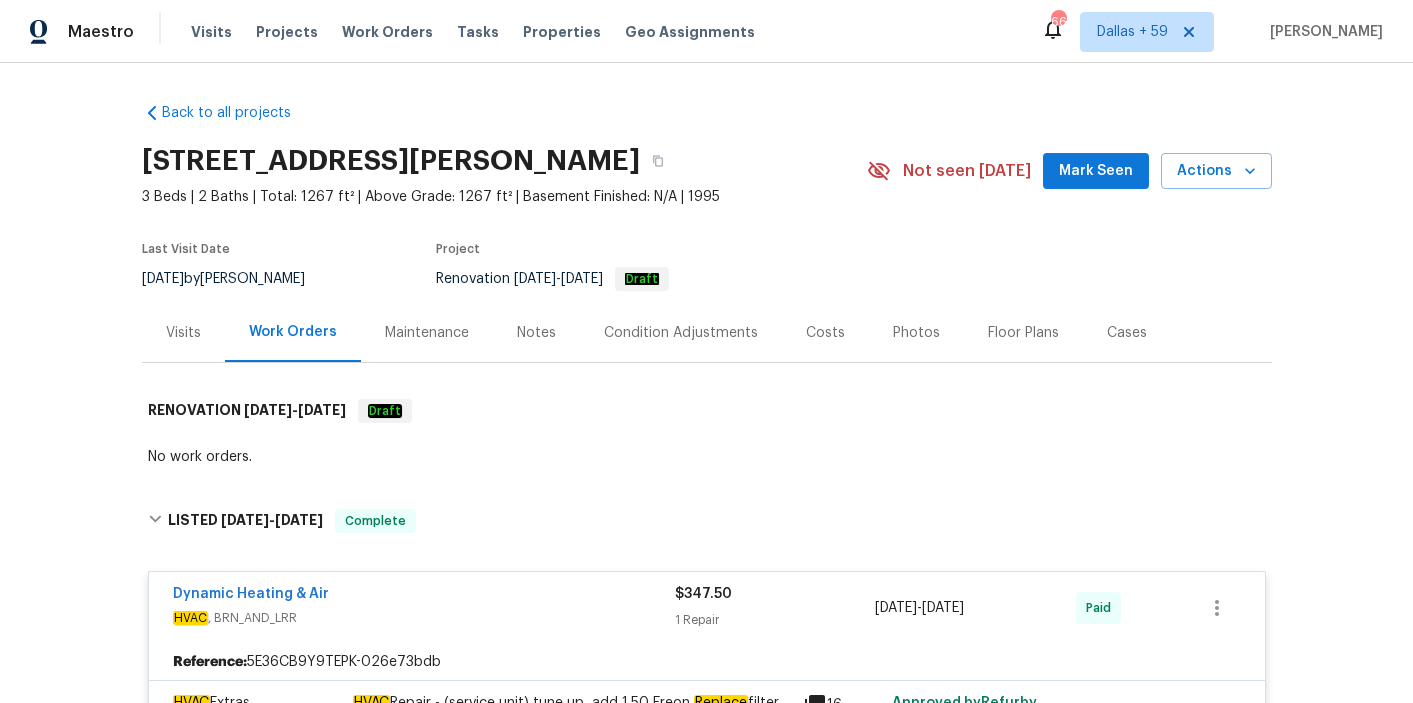 scroll, scrollTop: 0, scrollLeft: 0, axis: both 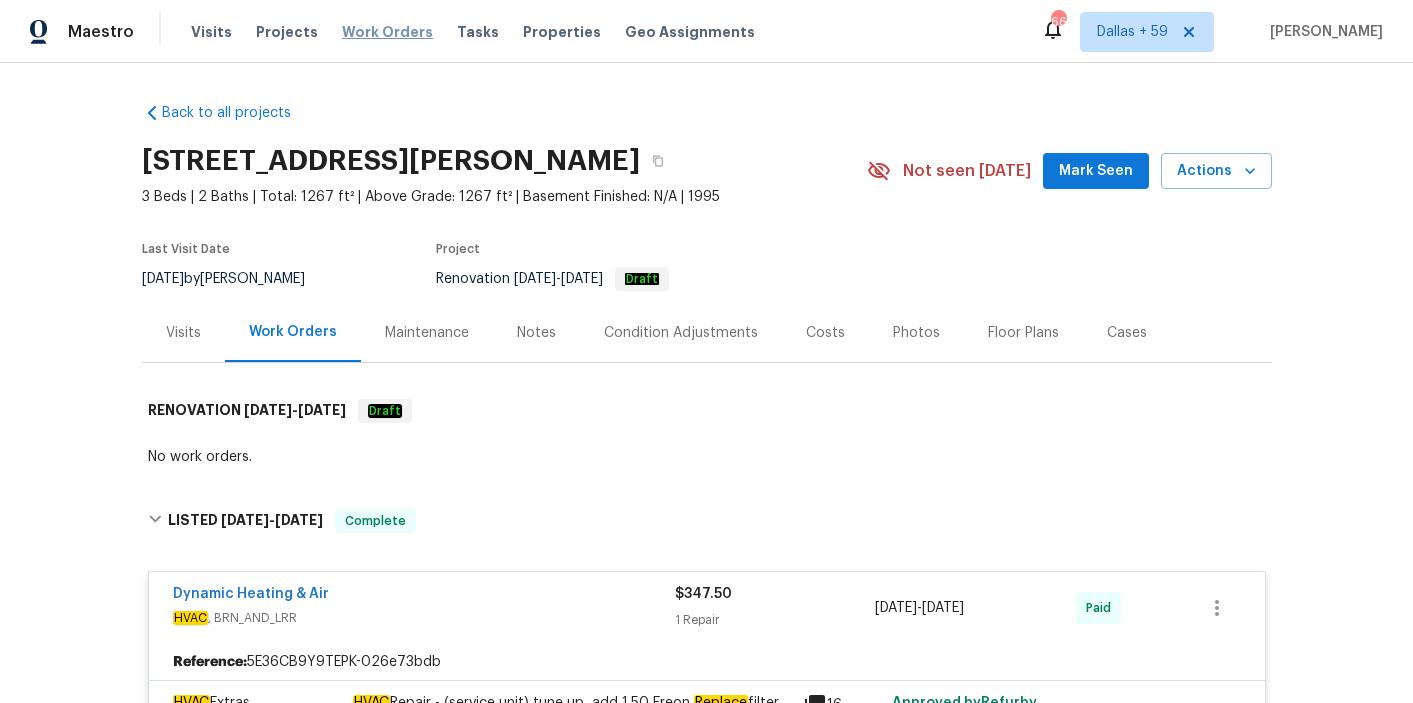 click on "Work Orders" at bounding box center (387, 32) 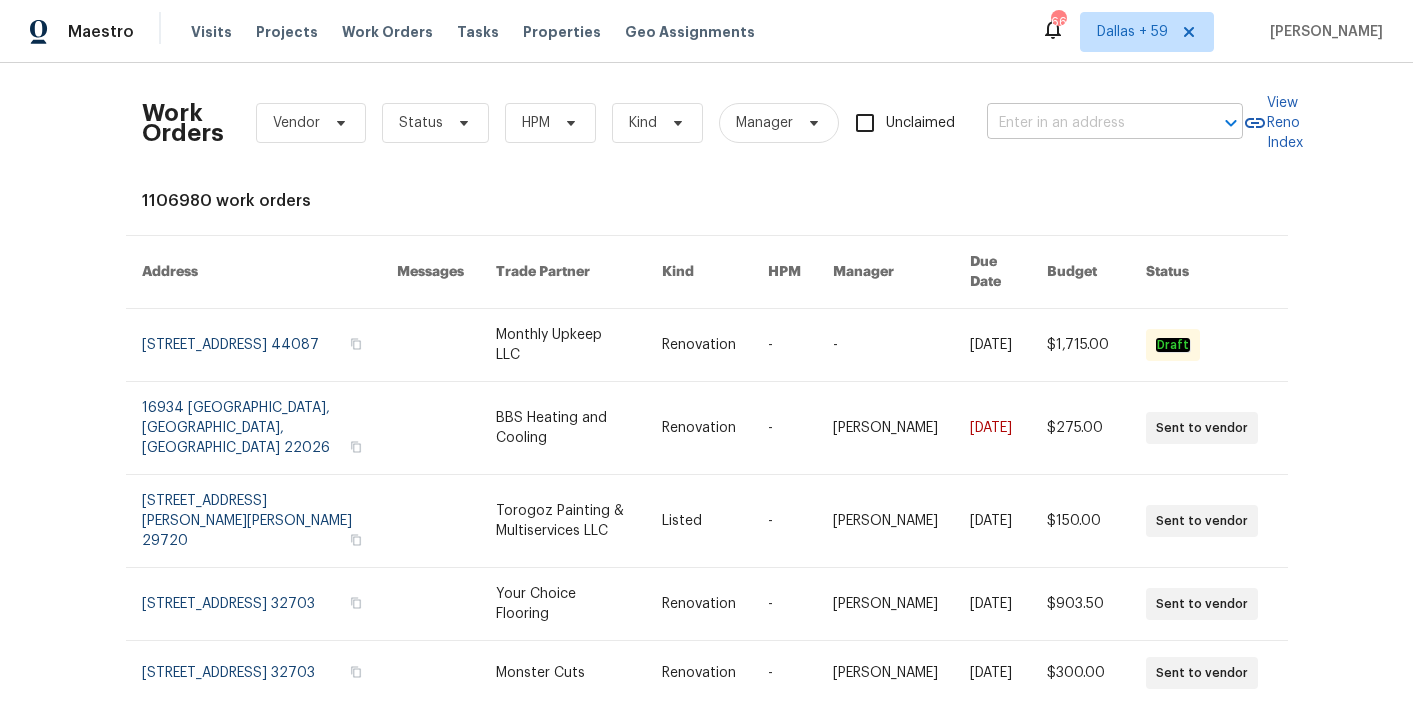 click at bounding box center (1087, 123) 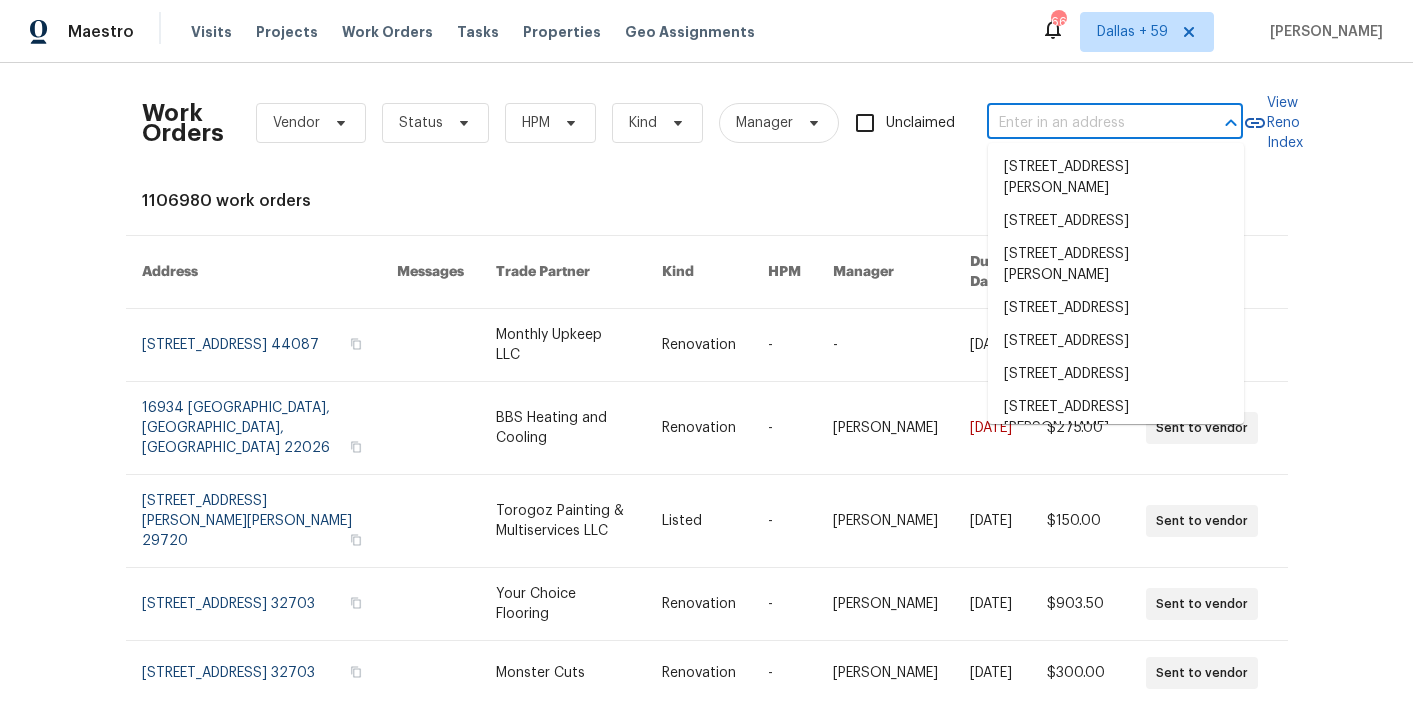 paste on "[STREET_ADDRESS]" 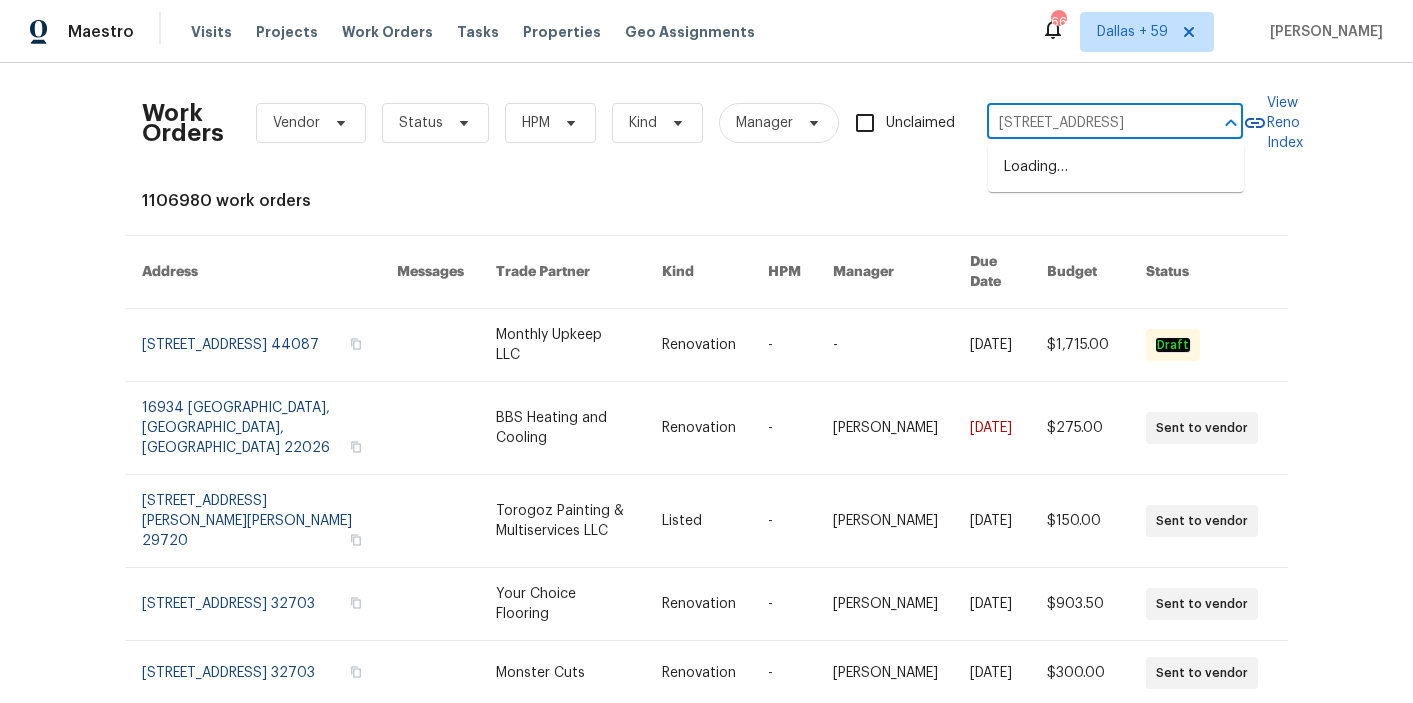 scroll, scrollTop: 0, scrollLeft: 82, axis: horizontal 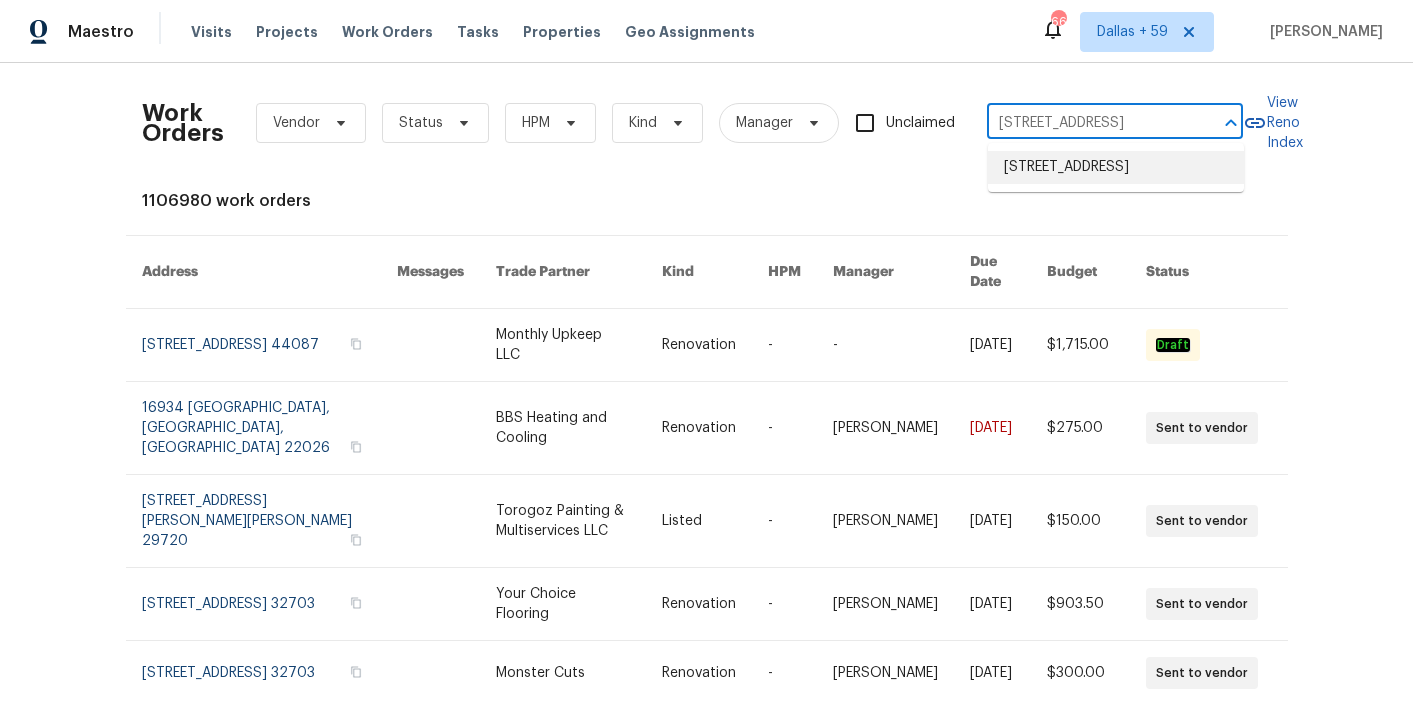 click on "[STREET_ADDRESS]" at bounding box center [1116, 167] 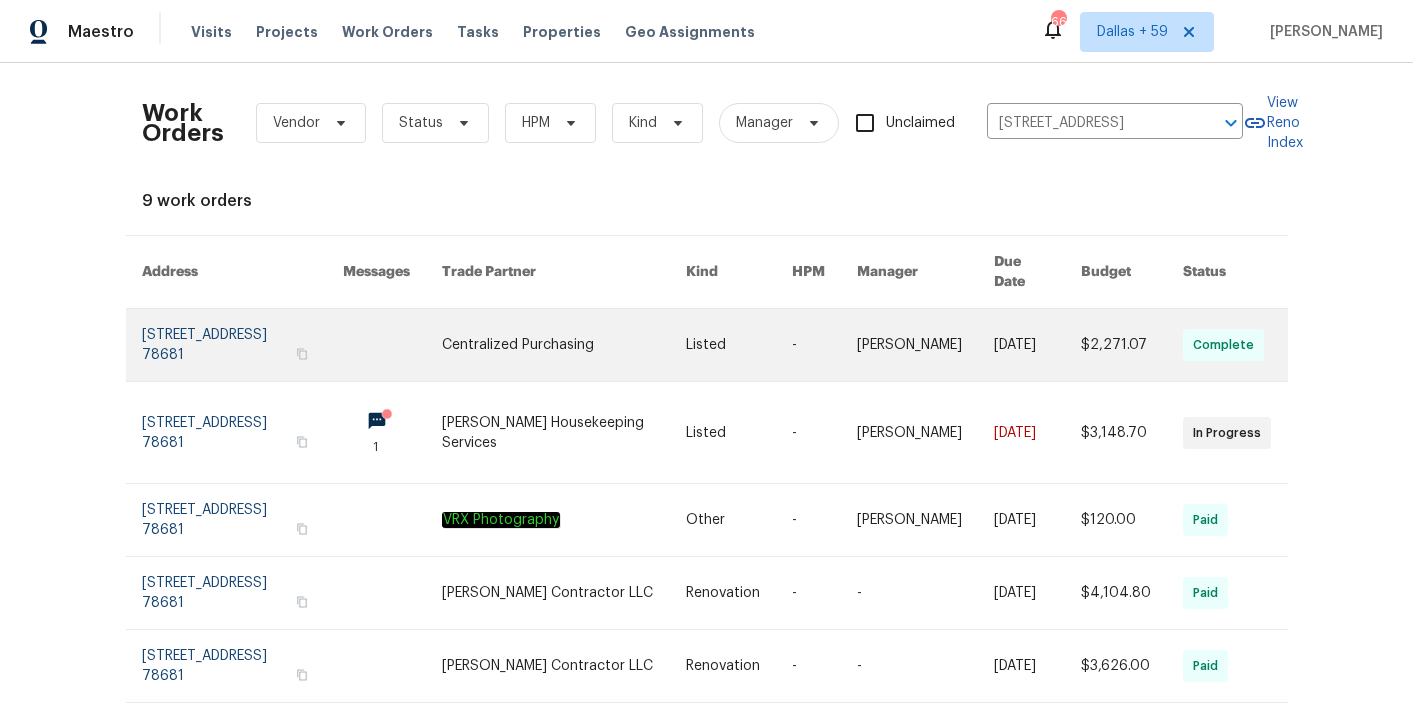 click at bounding box center [564, 345] 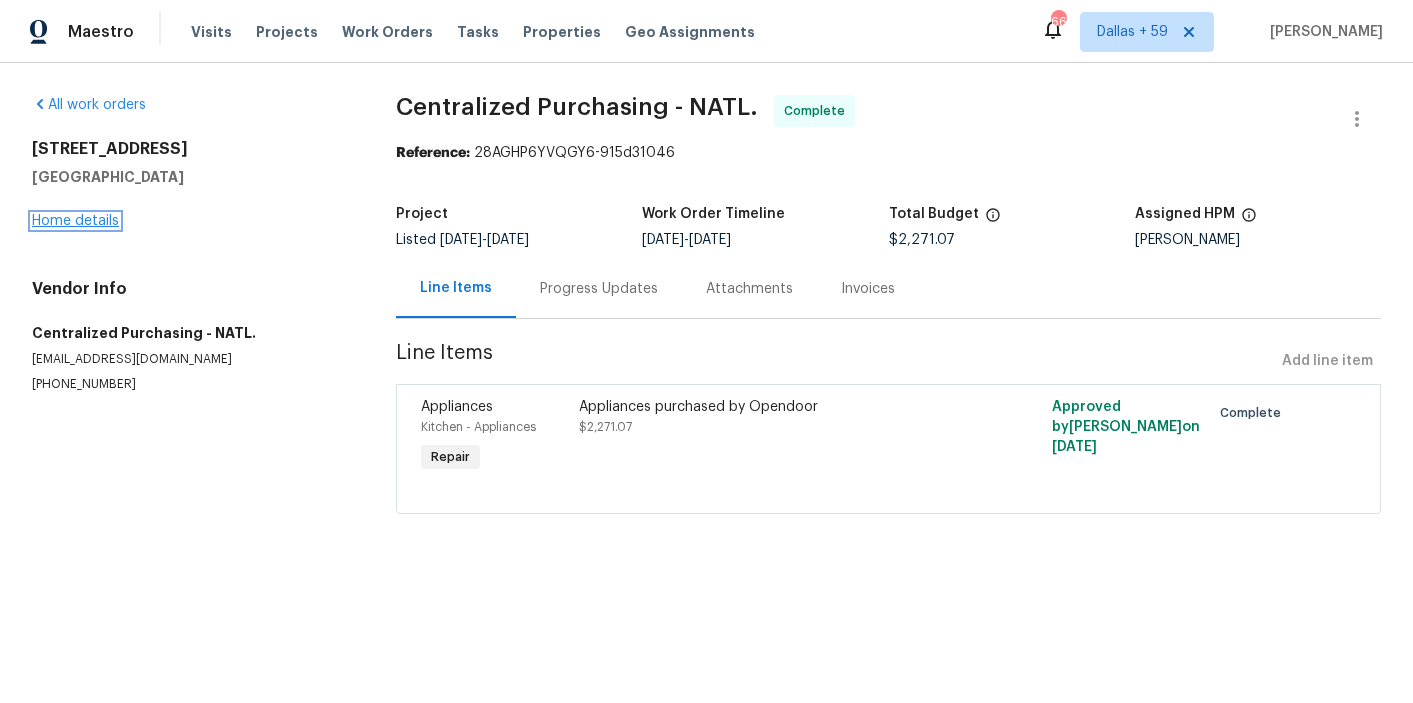 click on "Home details" at bounding box center [75, 221] 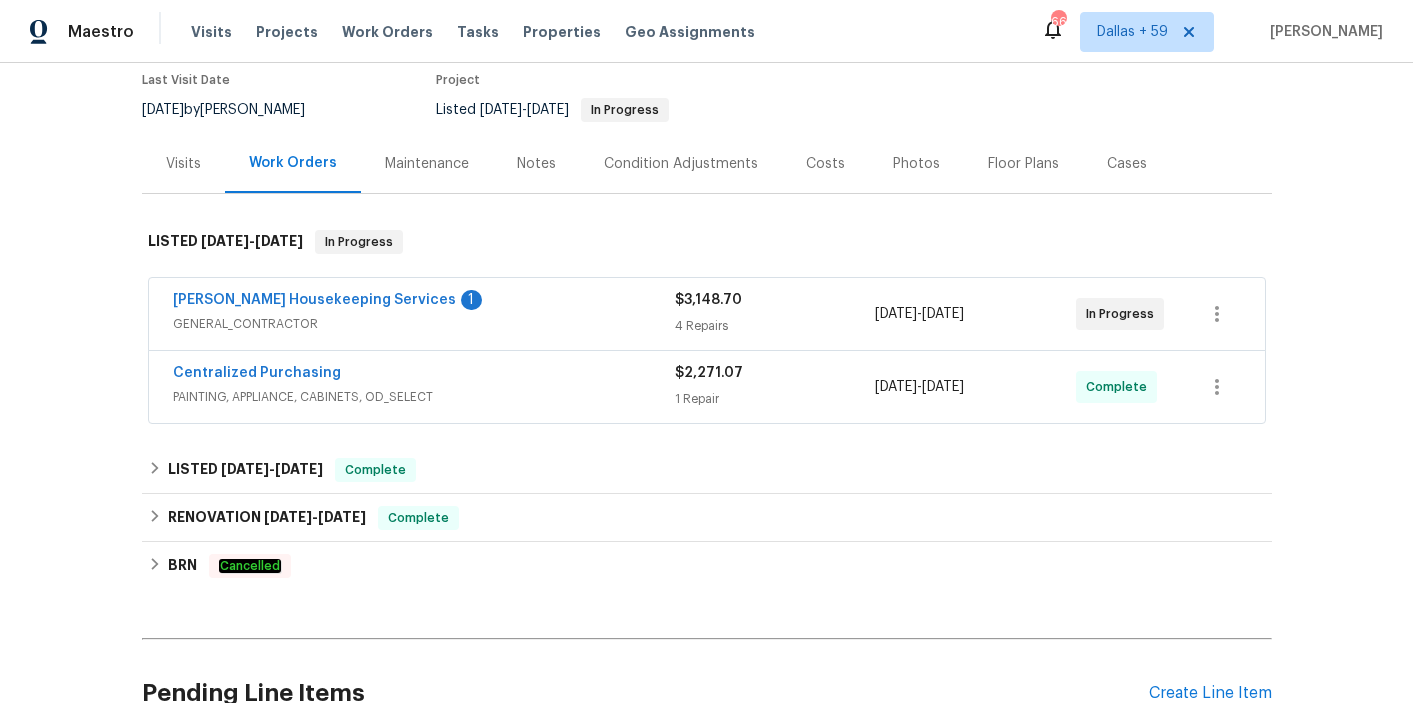click on "[PERSON_NAME] Housekeeping Services 1" at bounding box center (424, 302) 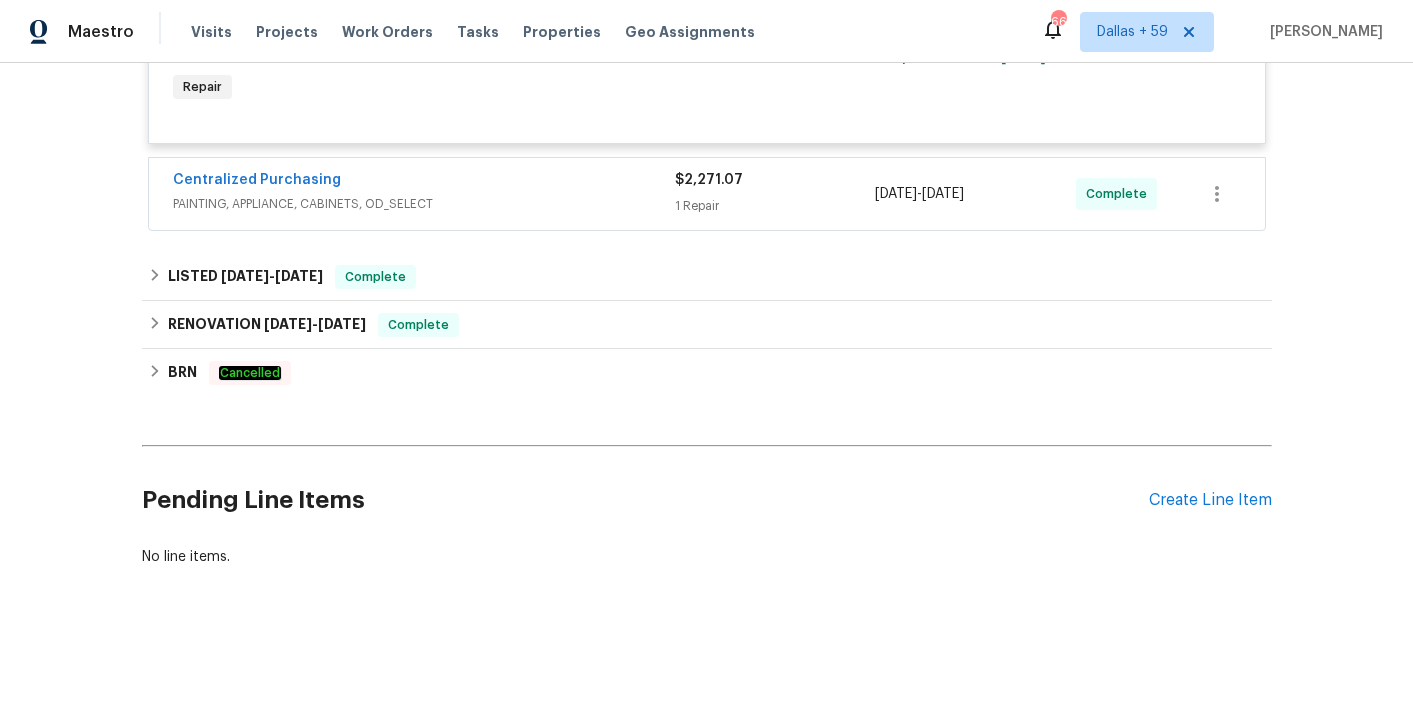 scroll, scrollTop: 1145, scrollLeft: 0, axis: vertical 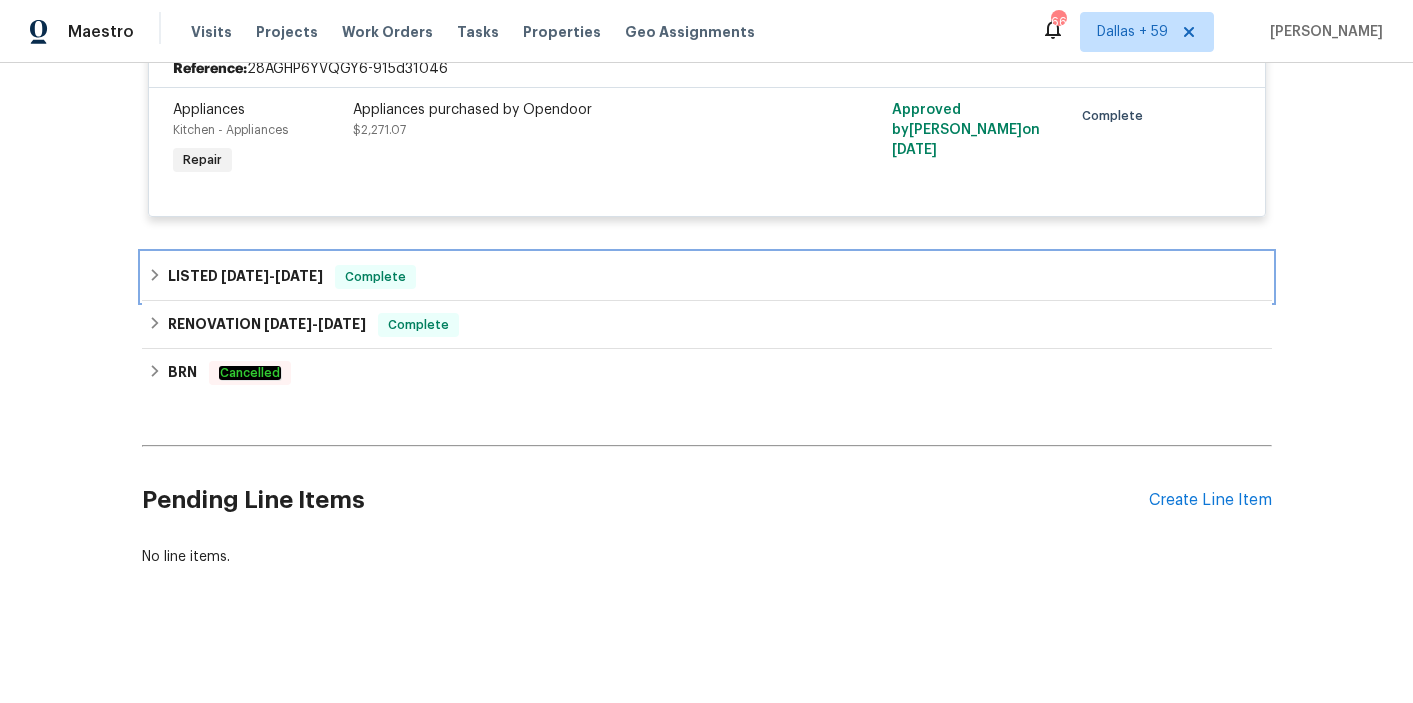 click on "LISTED   [DATE]  -  [DATE] Complete" at bounding box center [707, 277] 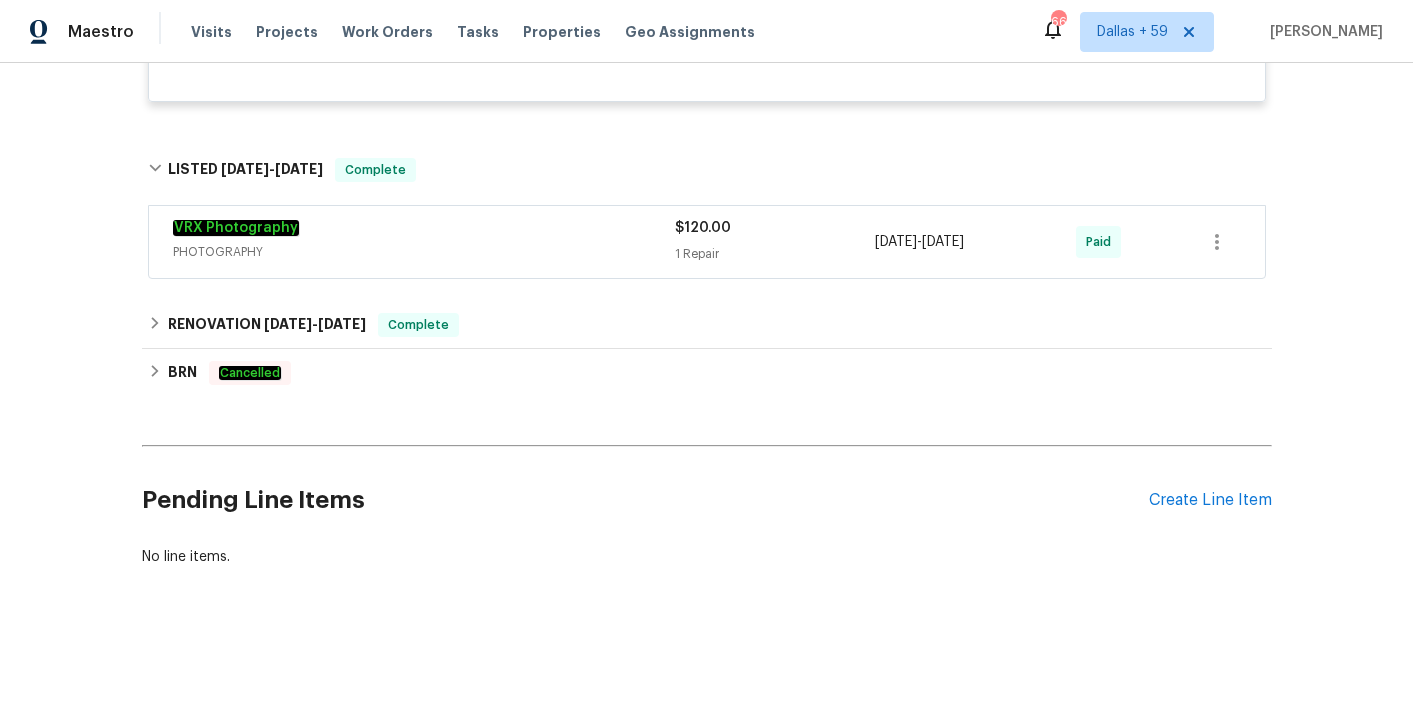 click on "VRX Photography" at bounding box center [424, 230] 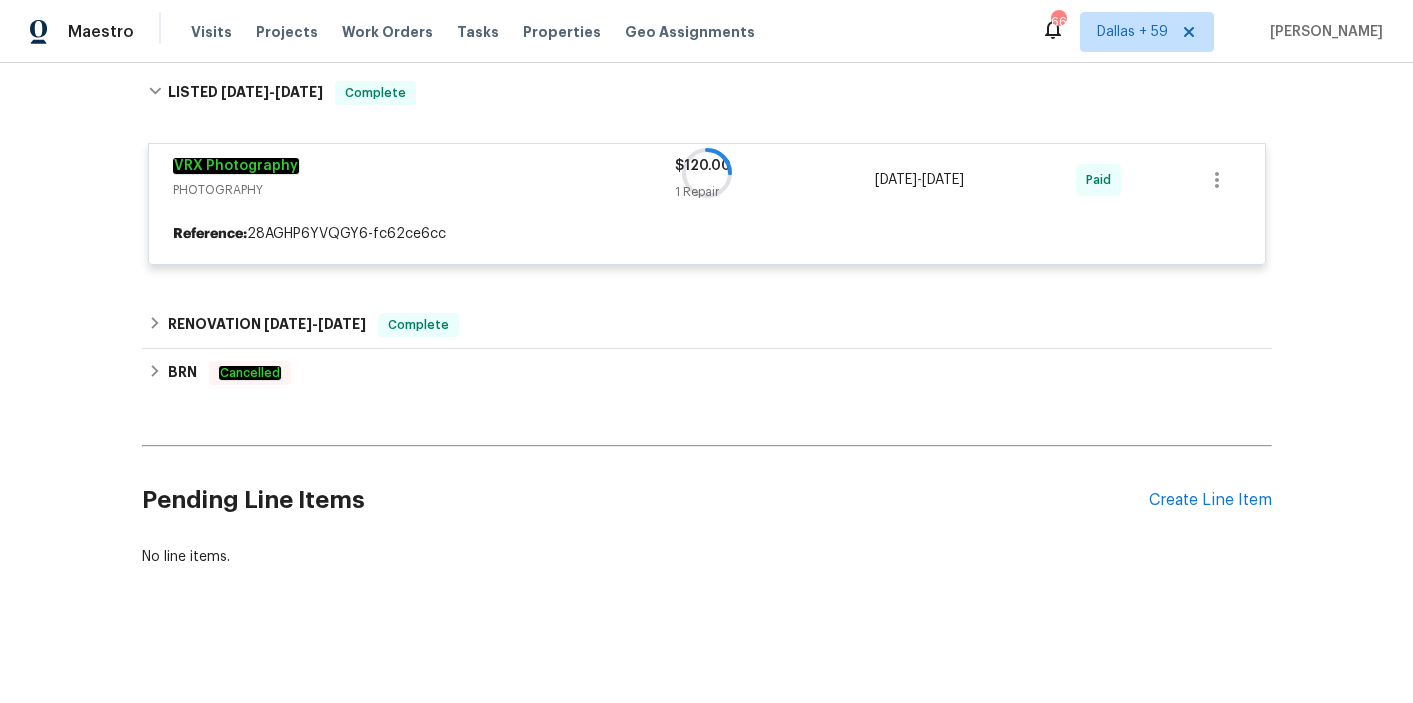 scroll, scrollTop: 1517, scrollLeft: 0, axis: vertical 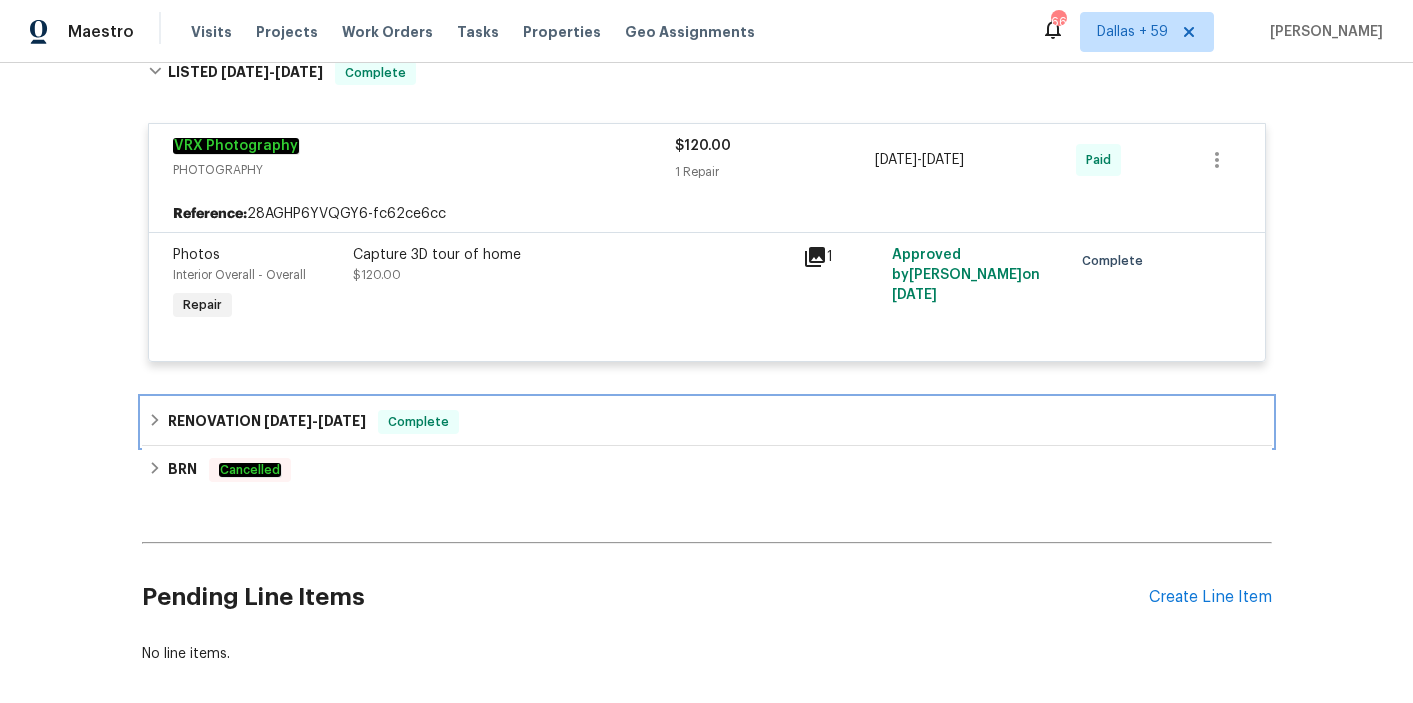 click on "RENOVATION   [DATE]  -  [DATE] Complete" at bounding box center (707, 422) 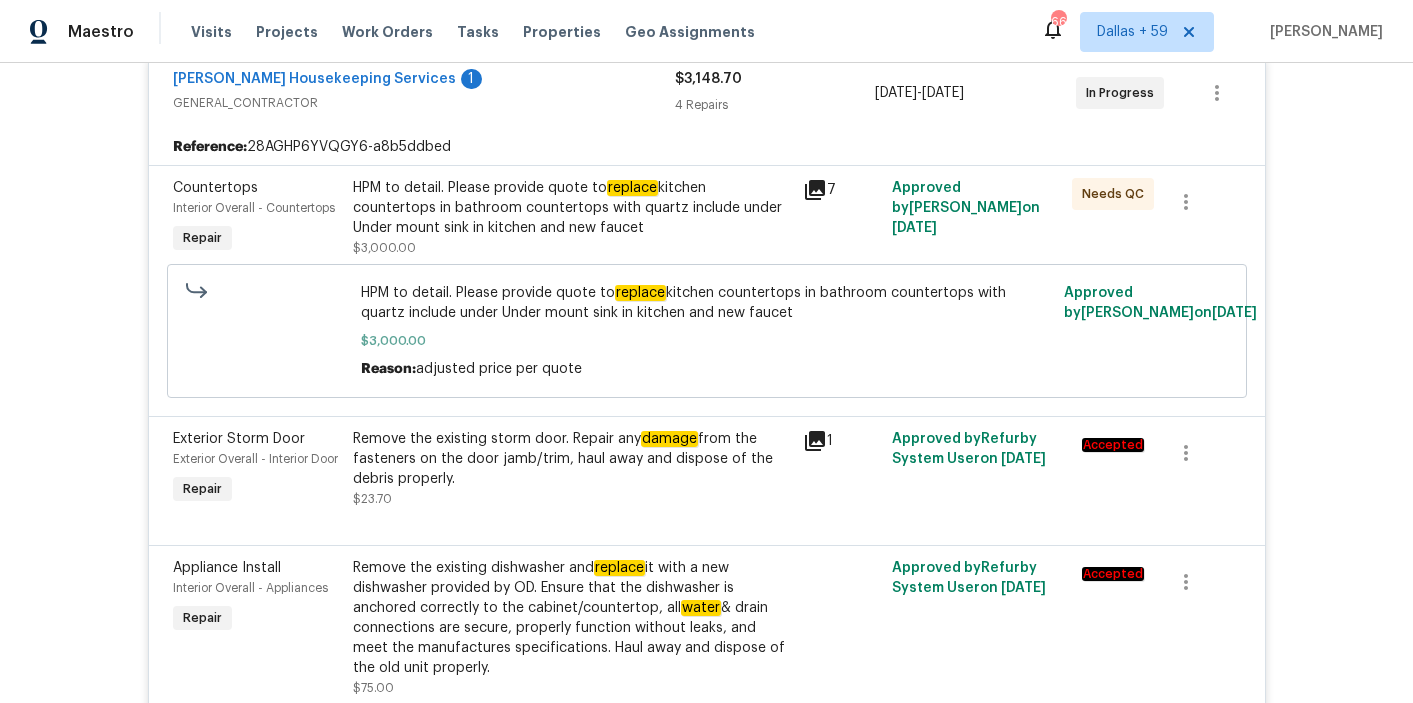 scroll, scrollTop: 0, scrollLeft: 0, axis: both 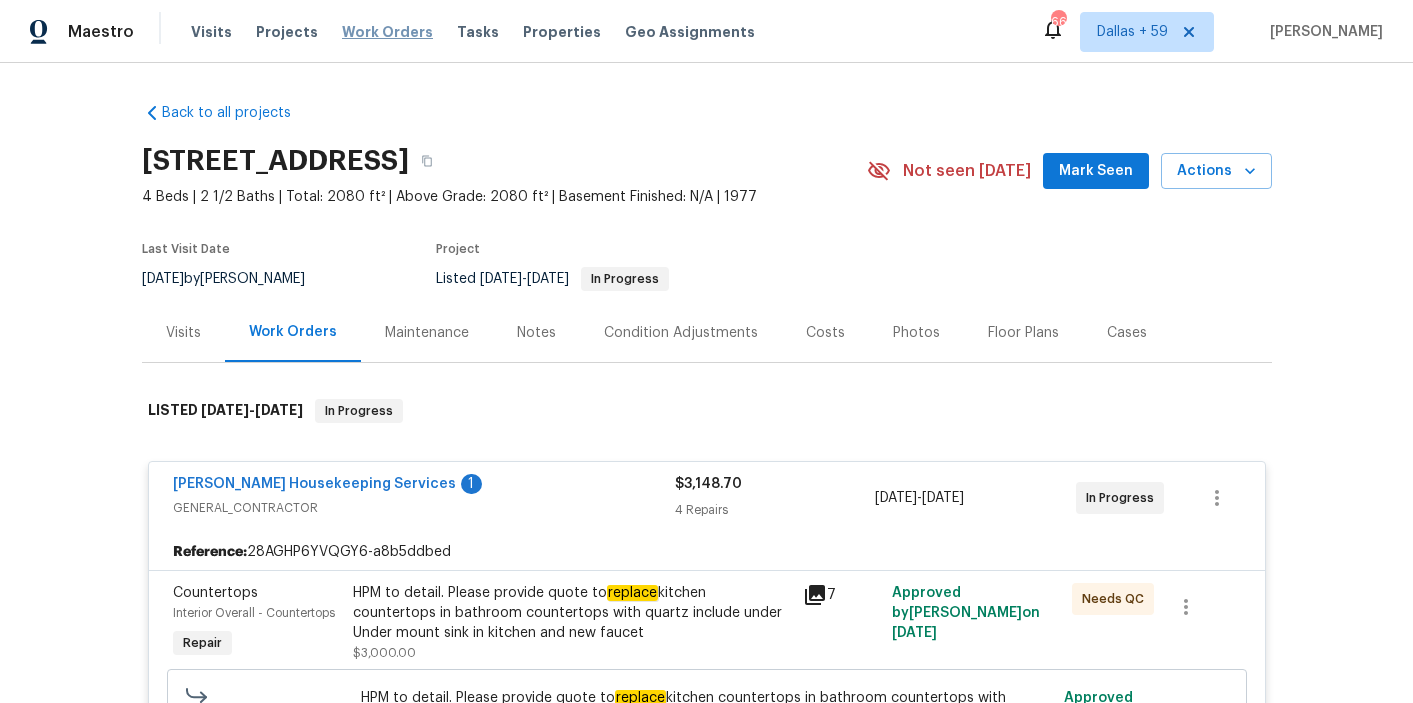 click on "Work Orders" at bounding box center (387, 32) 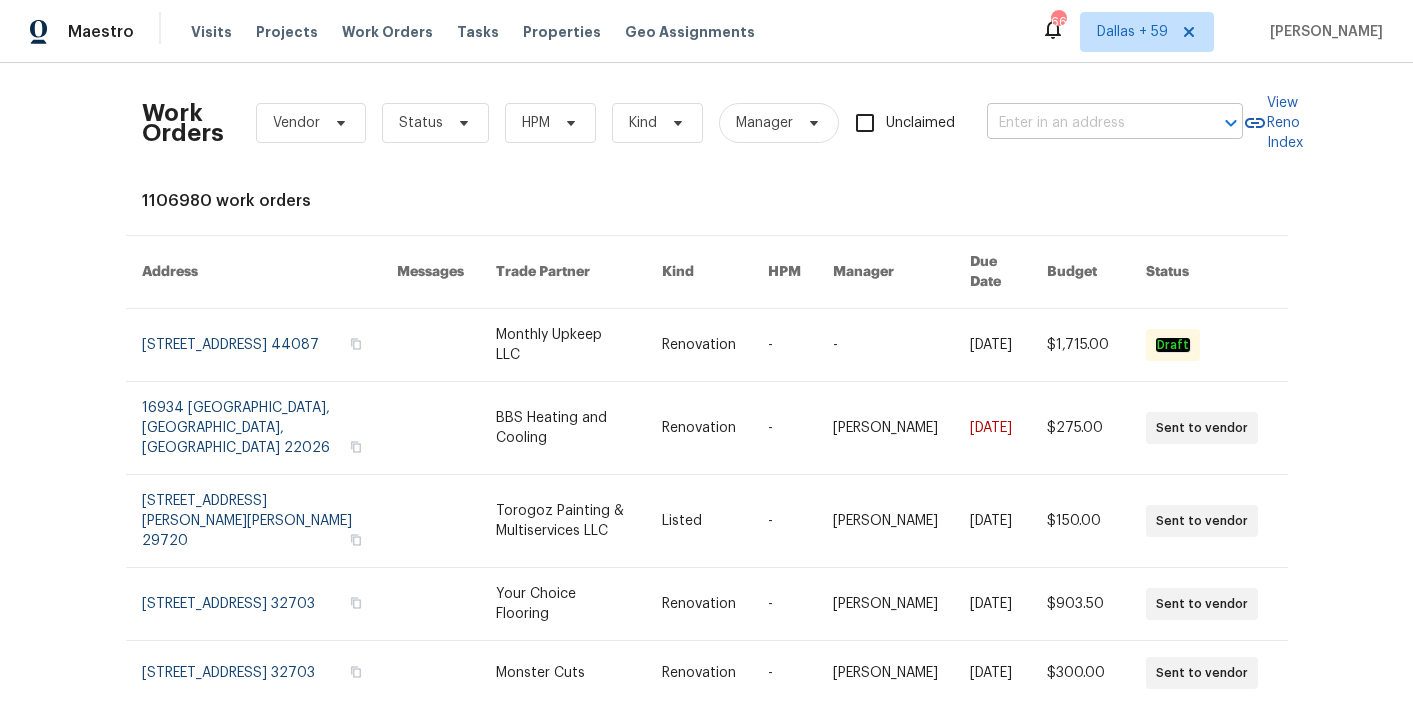 click at bounding box center (1087, 123) 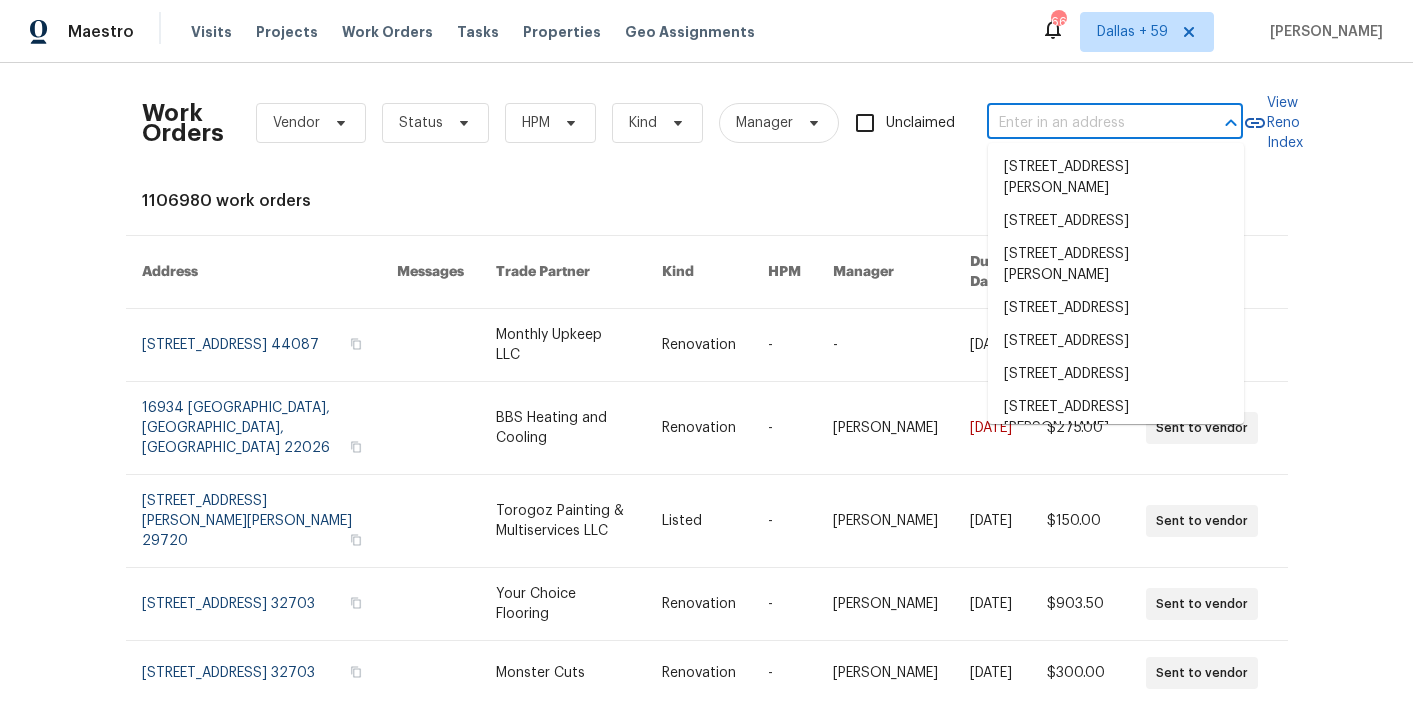 paste on "[STREET_ADDRESS]" 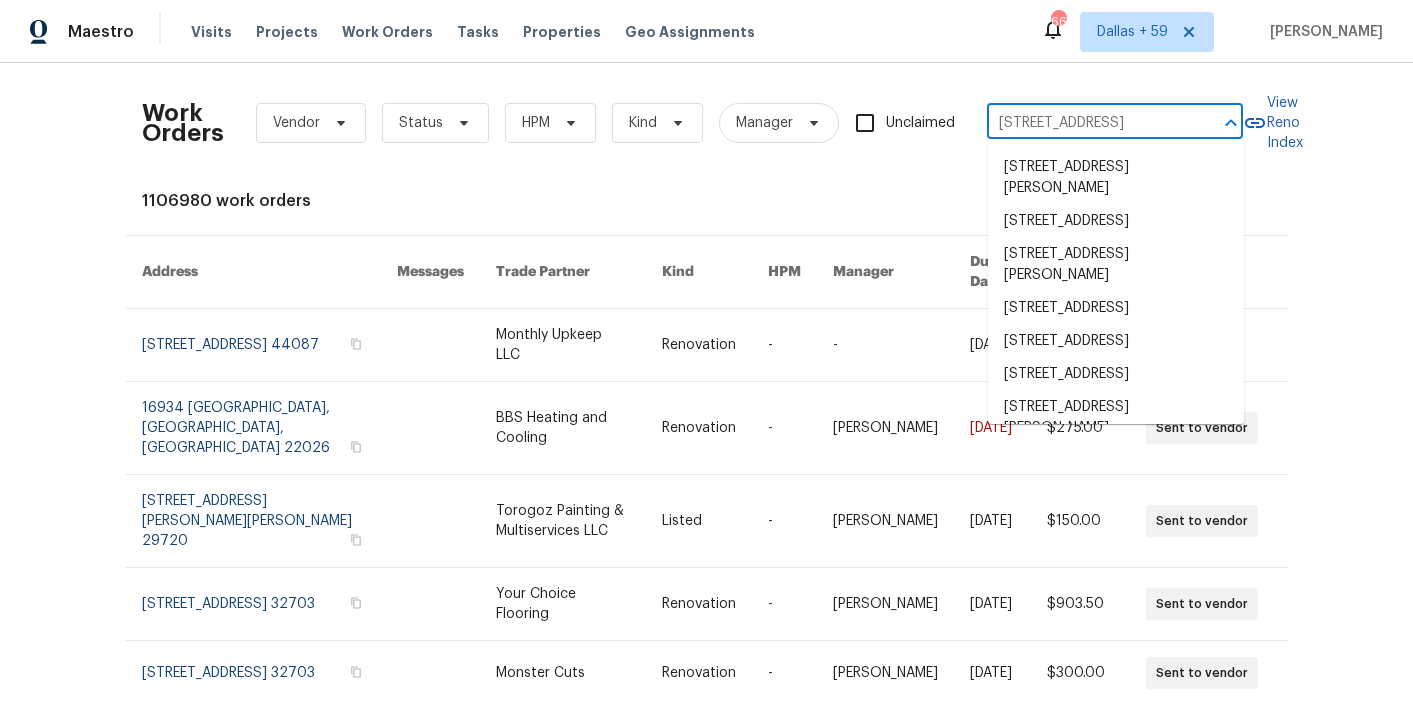 scroll, scrollTop: 0, scrollLeft: 82, axis: horizontal 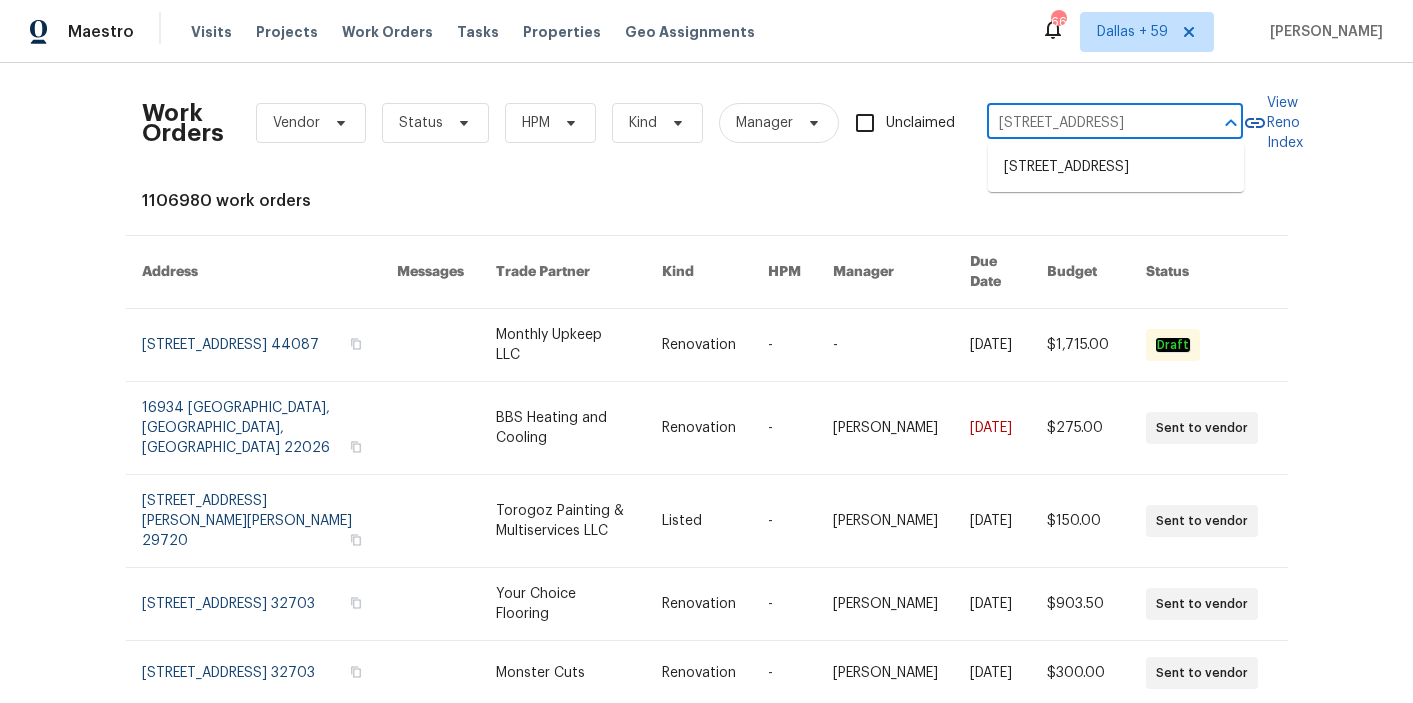 type on "[STREET_ADDRESS]" 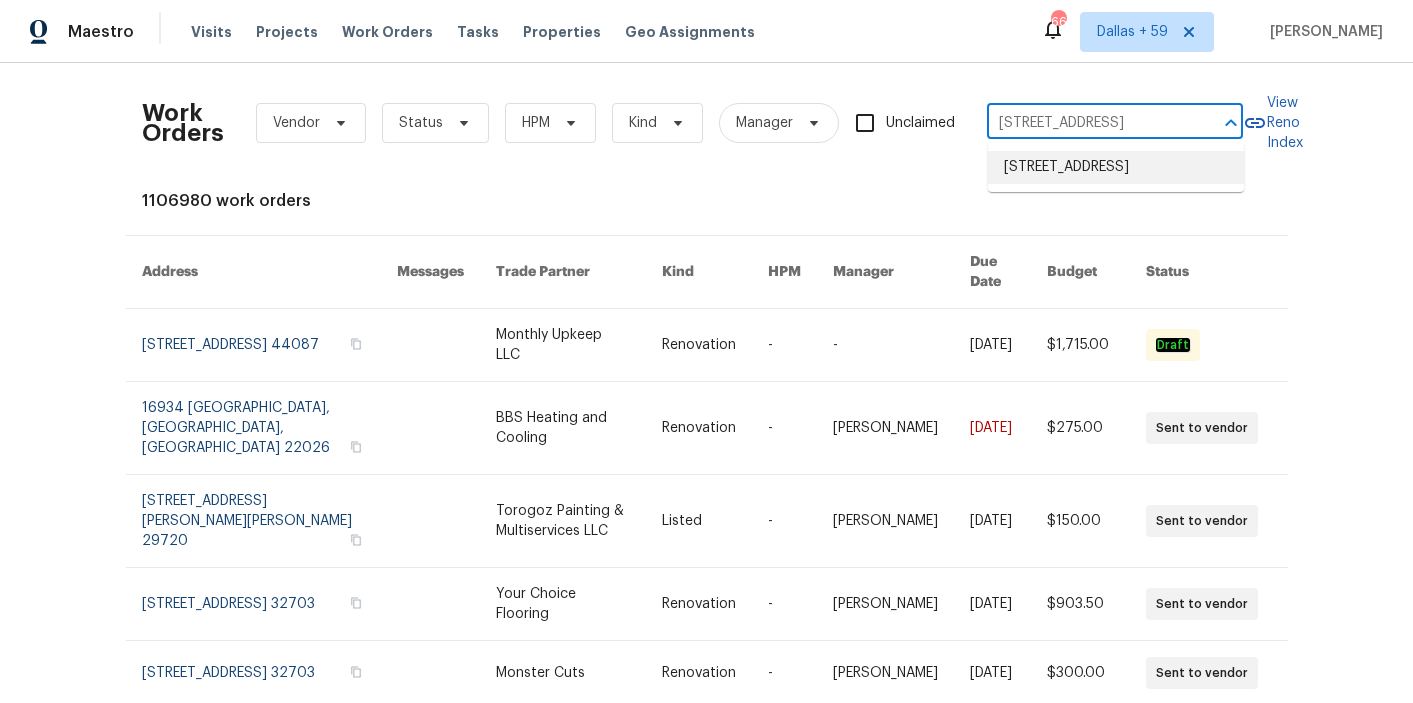 click on "[STREET_ADDRESS]" at bounding box center [1116, 167] 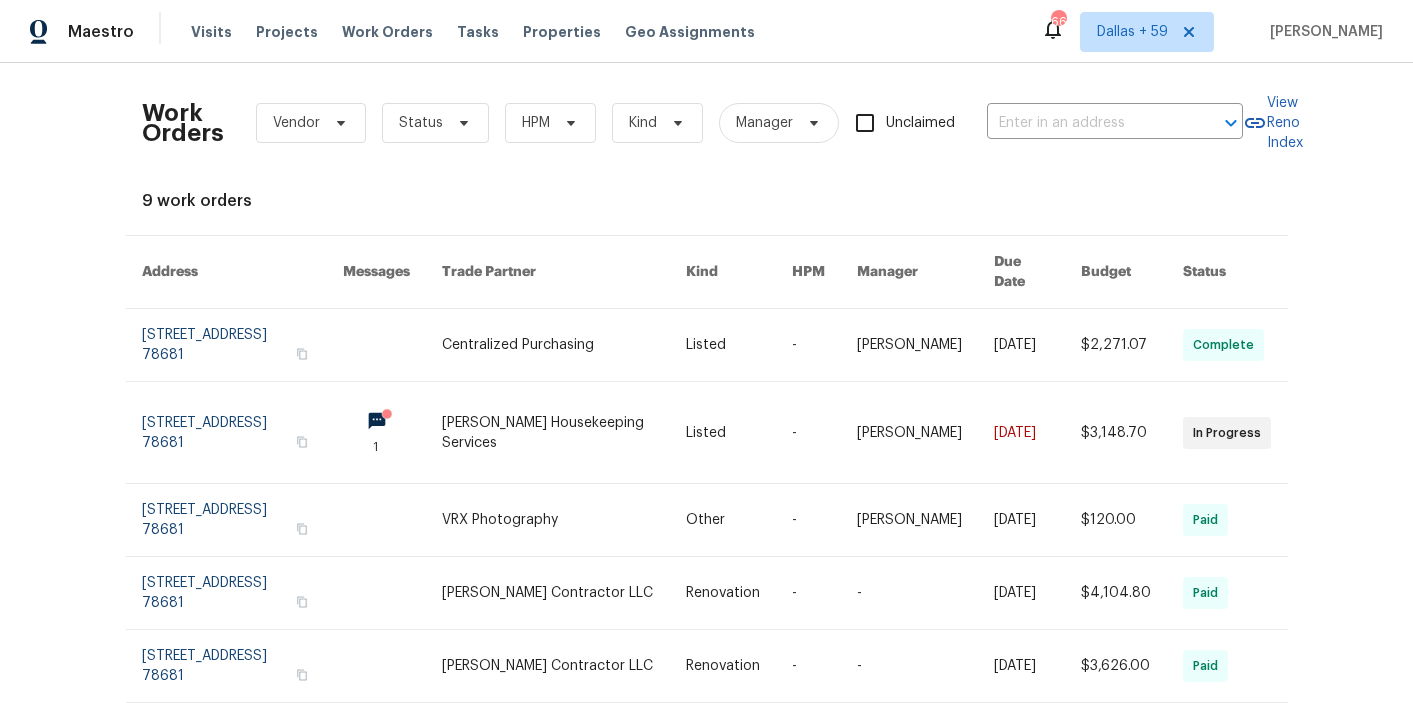 type on "[STREET_ADDRESS]" 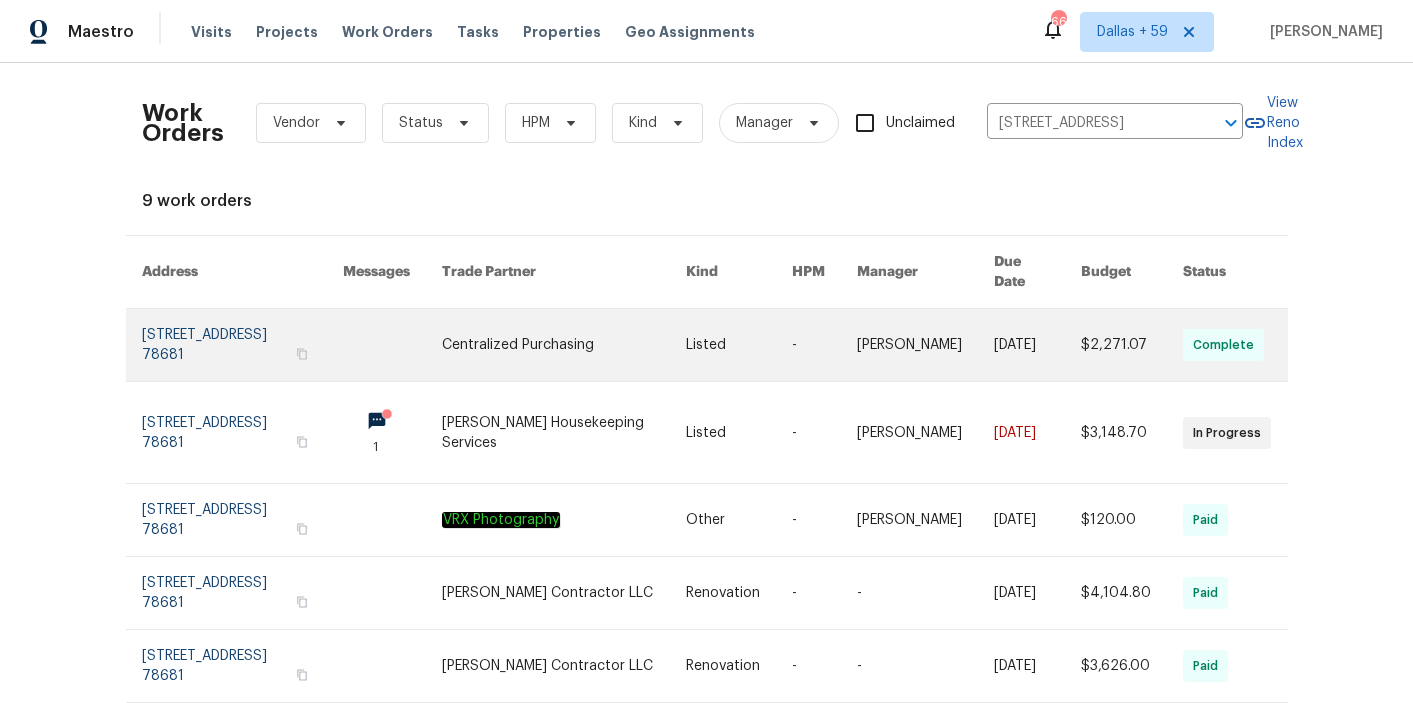 click at bounding box center [564, 345] 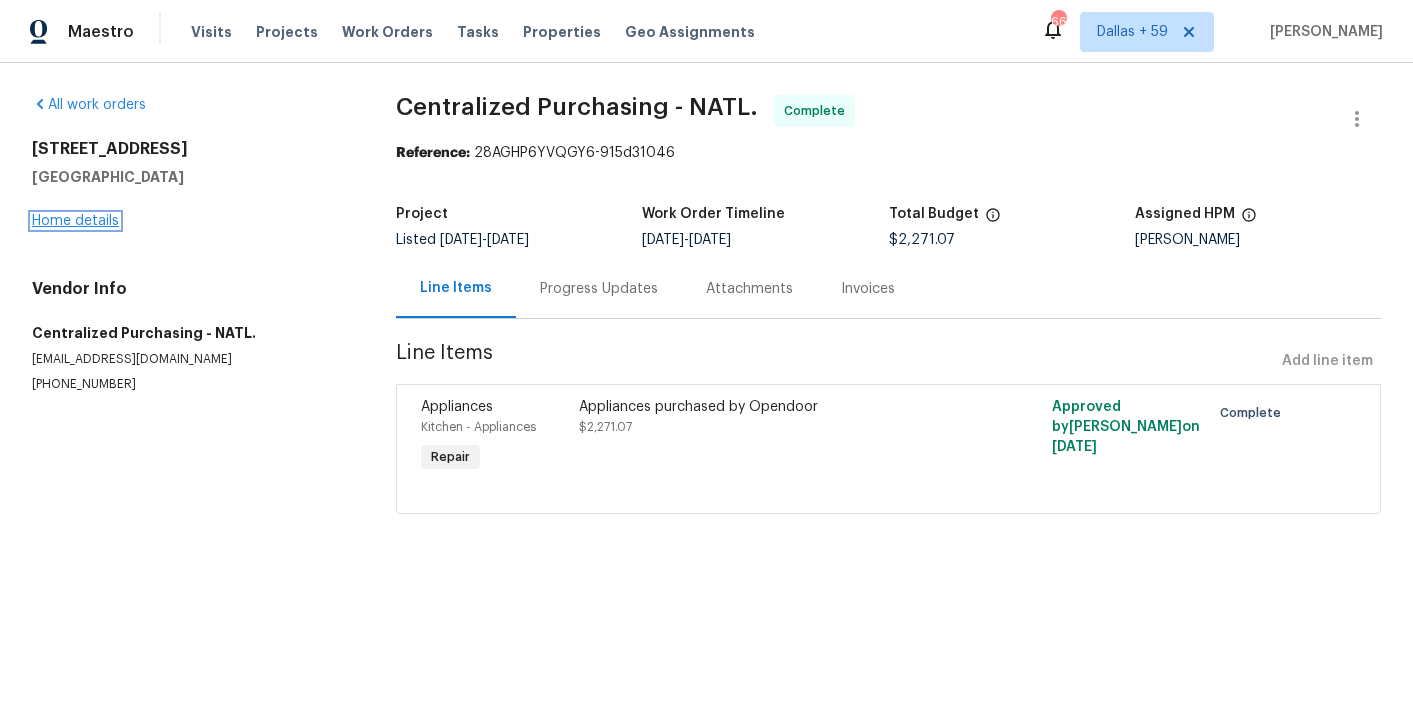 click on "Home details" at bounding box center [75, 221] 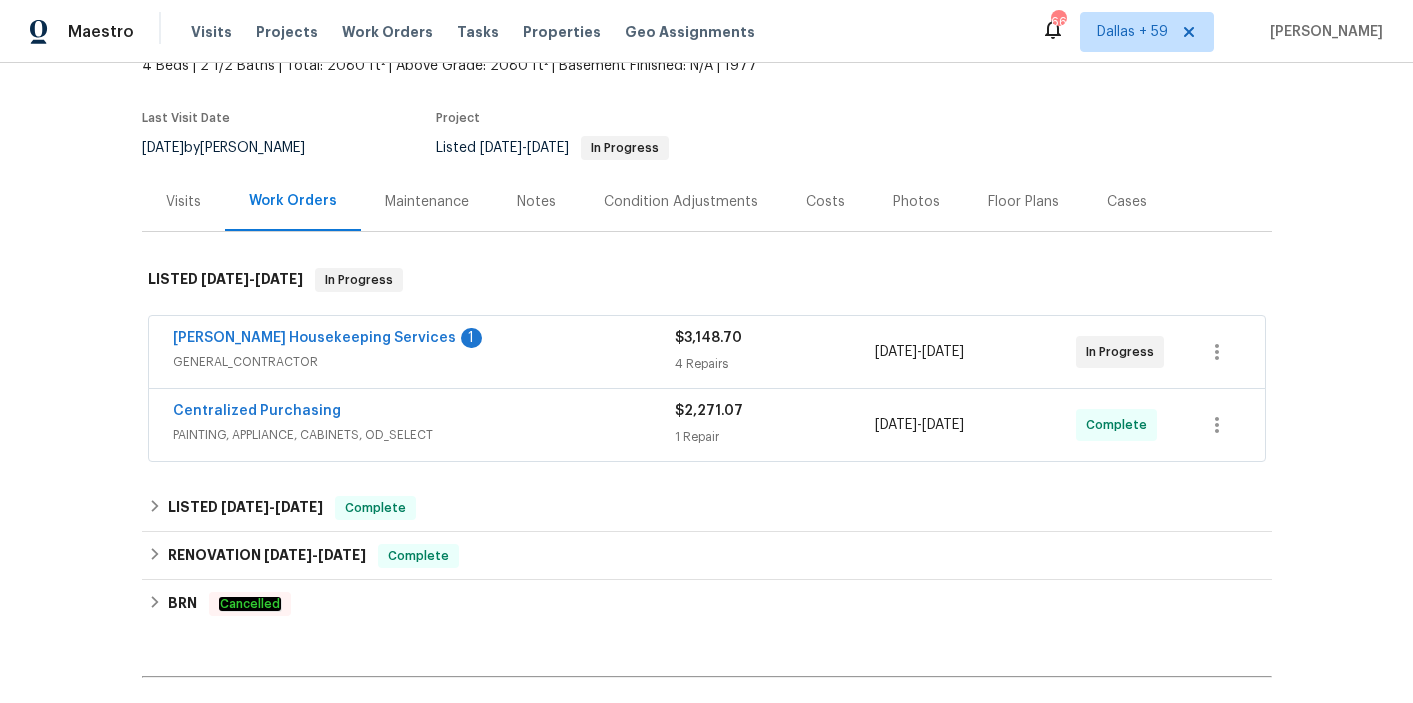 click on "[PERSON_NAME] Housekeeping Services 1" at bounding box center [424, 340] 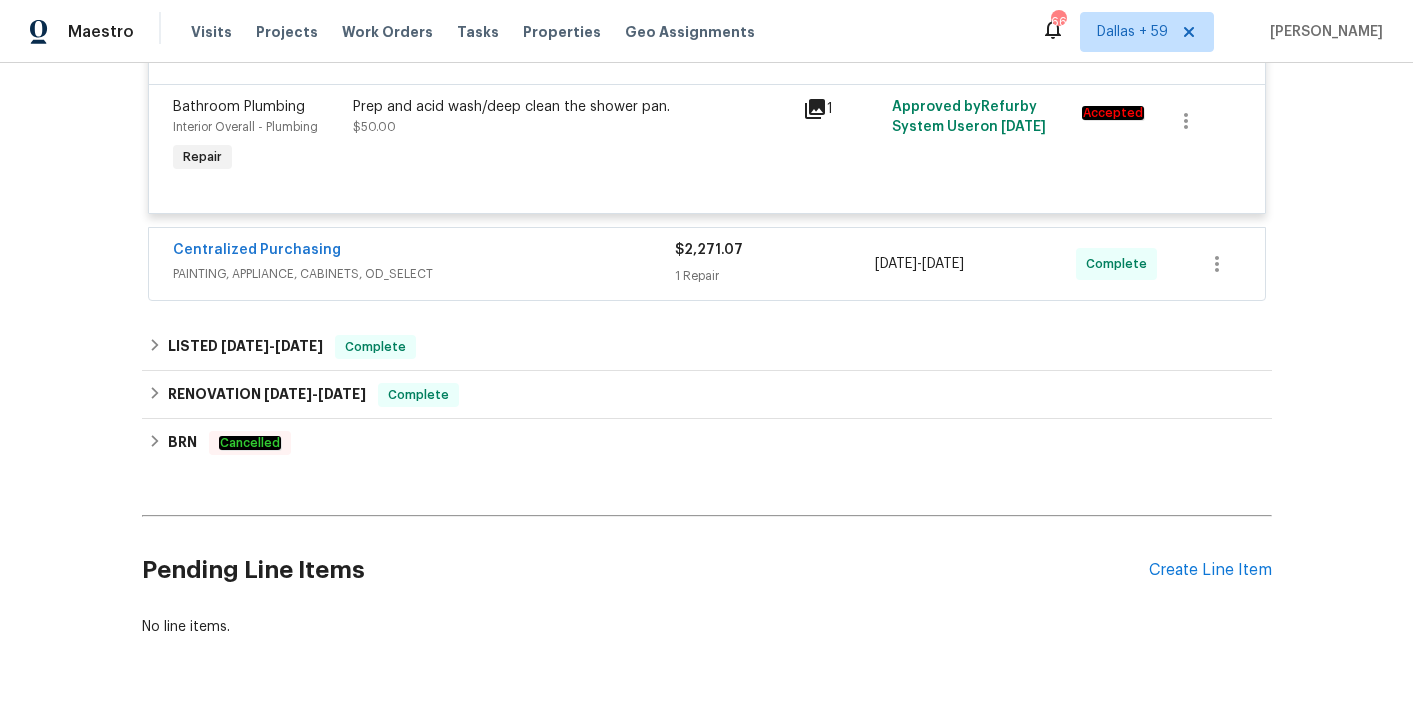 click on "PAINTING, APPLIANCE, CABINETS, OD_SELECT" at bounding box center [424, 274] 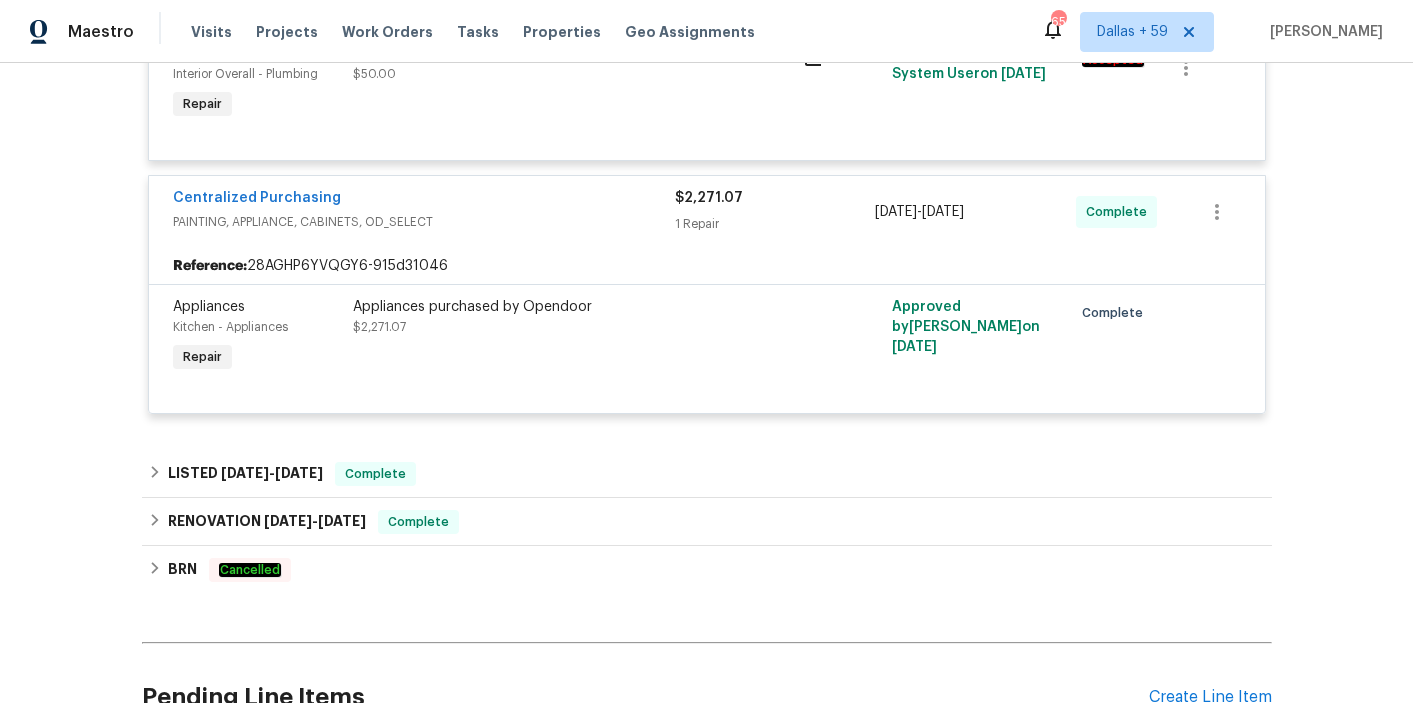scroll, scrollTop: 1132, scrollLeft: 0, axis: vertical 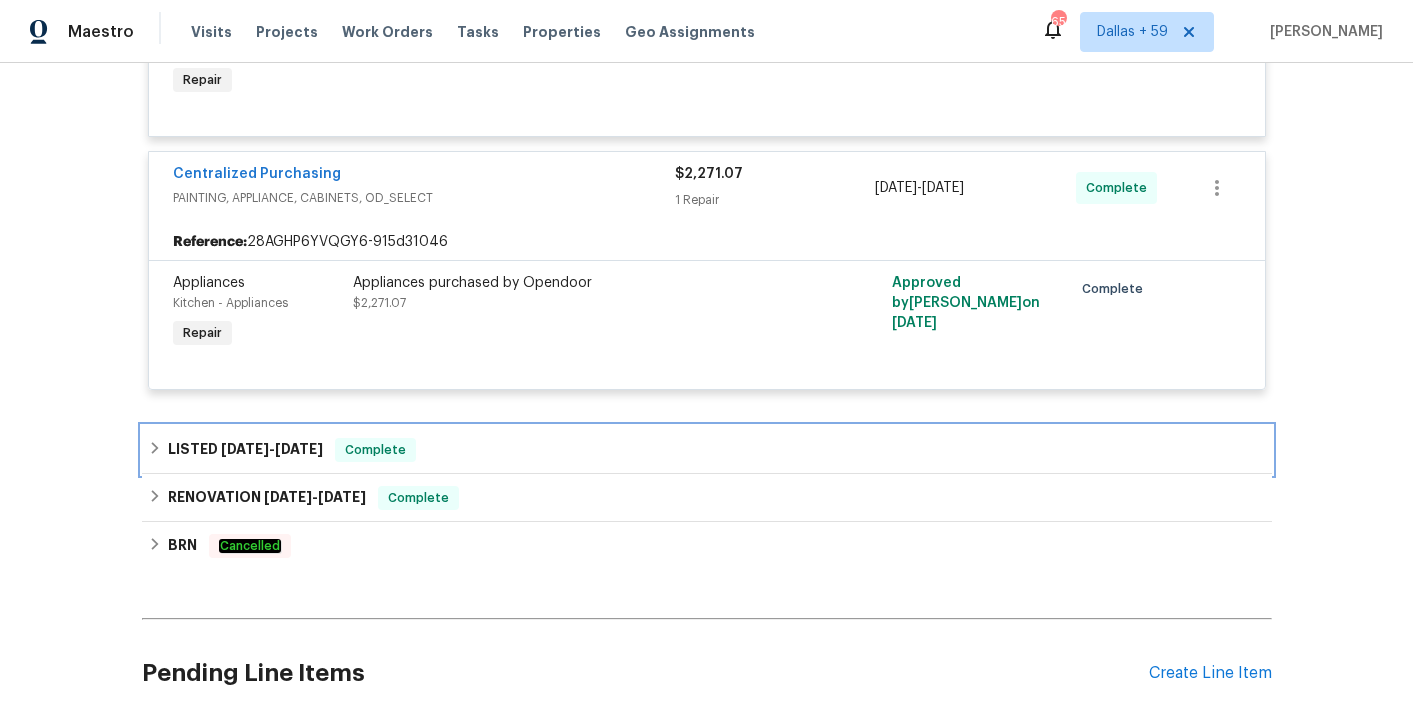 click on "LISTED   [DATE]  -  [DATE] Complete" at bounding box center [707, 450] 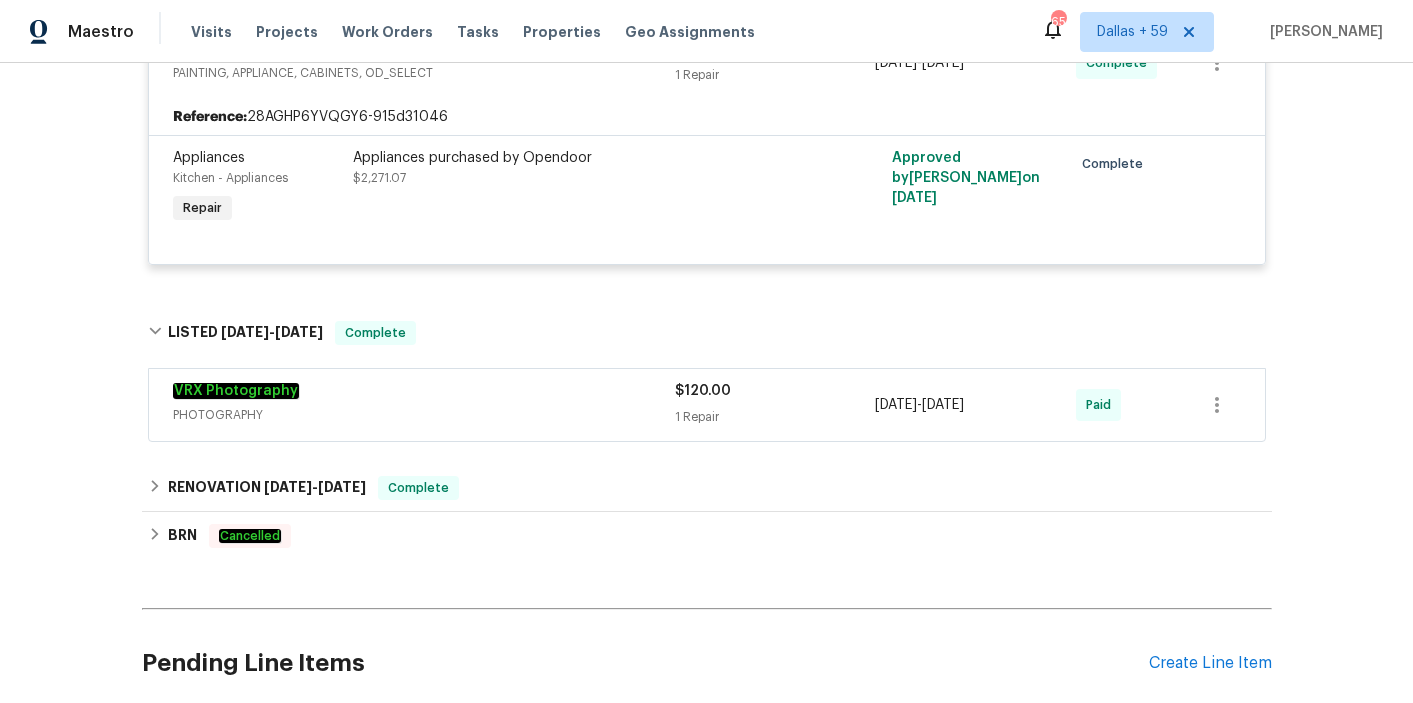 click on "VRX Photography" at bounding box center [424, 393] 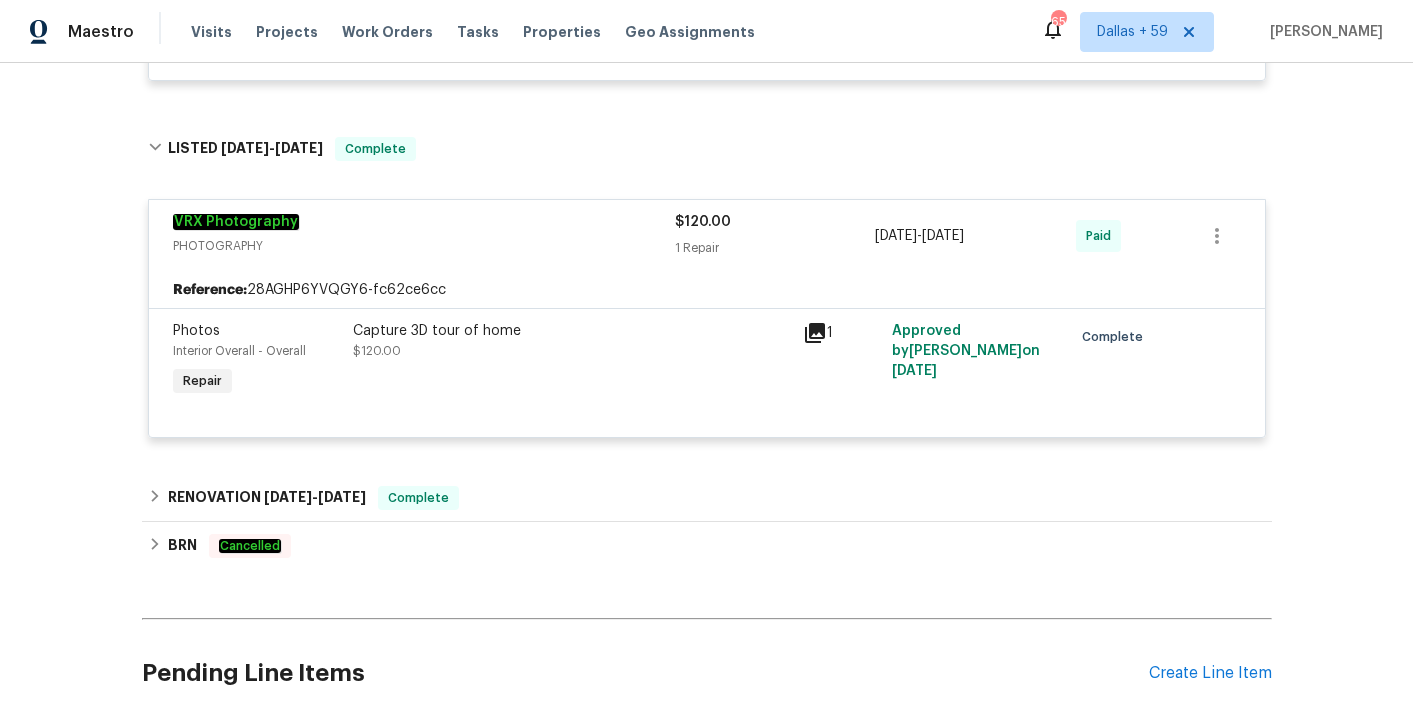 scroll, scrollTop: 0, scrollLeft: 0, axis: both 